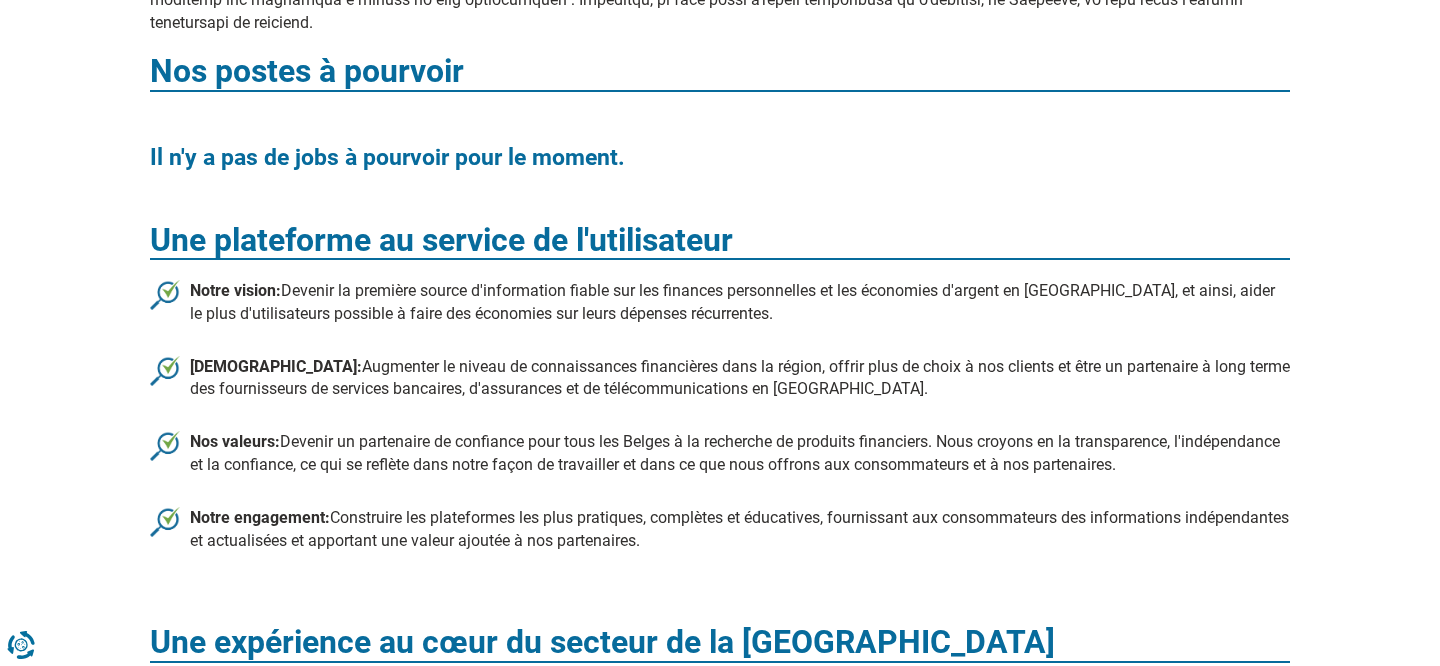 scroll, scrollTop: 883, scrollLeft: 0, axis: vertical 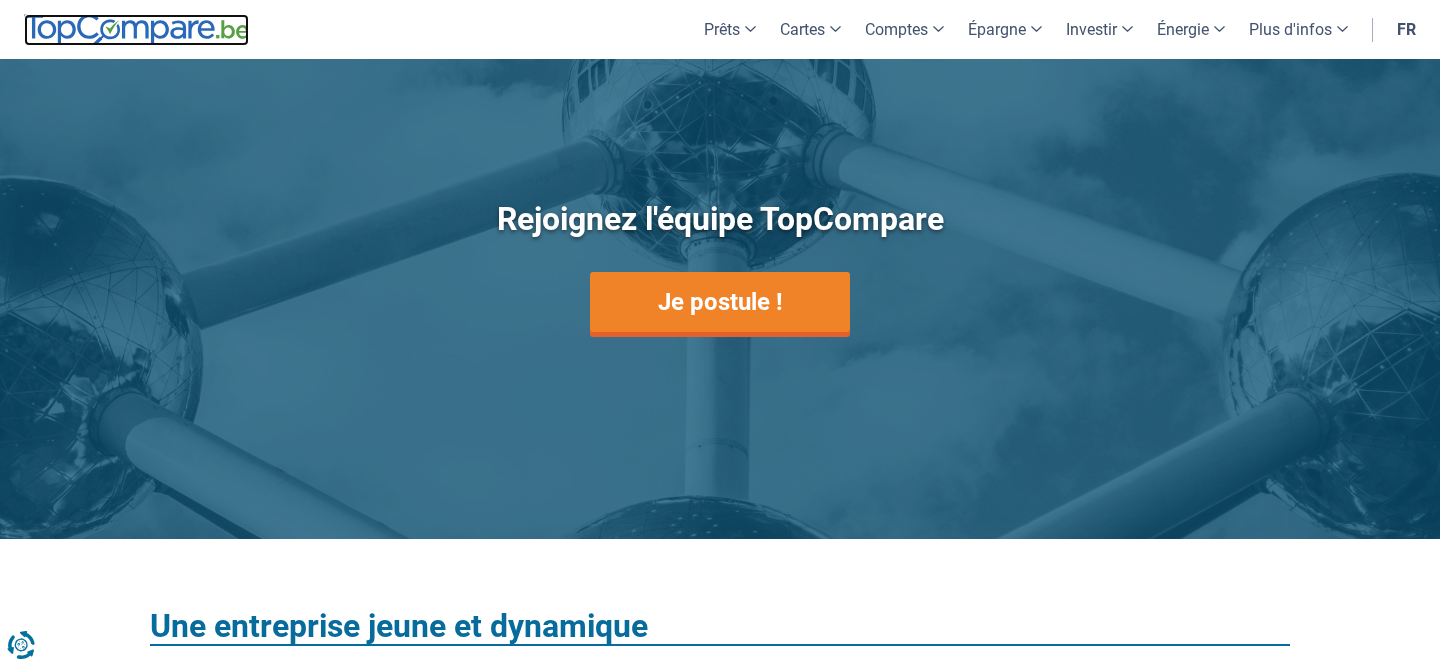 click at bounding box center (136, 30) 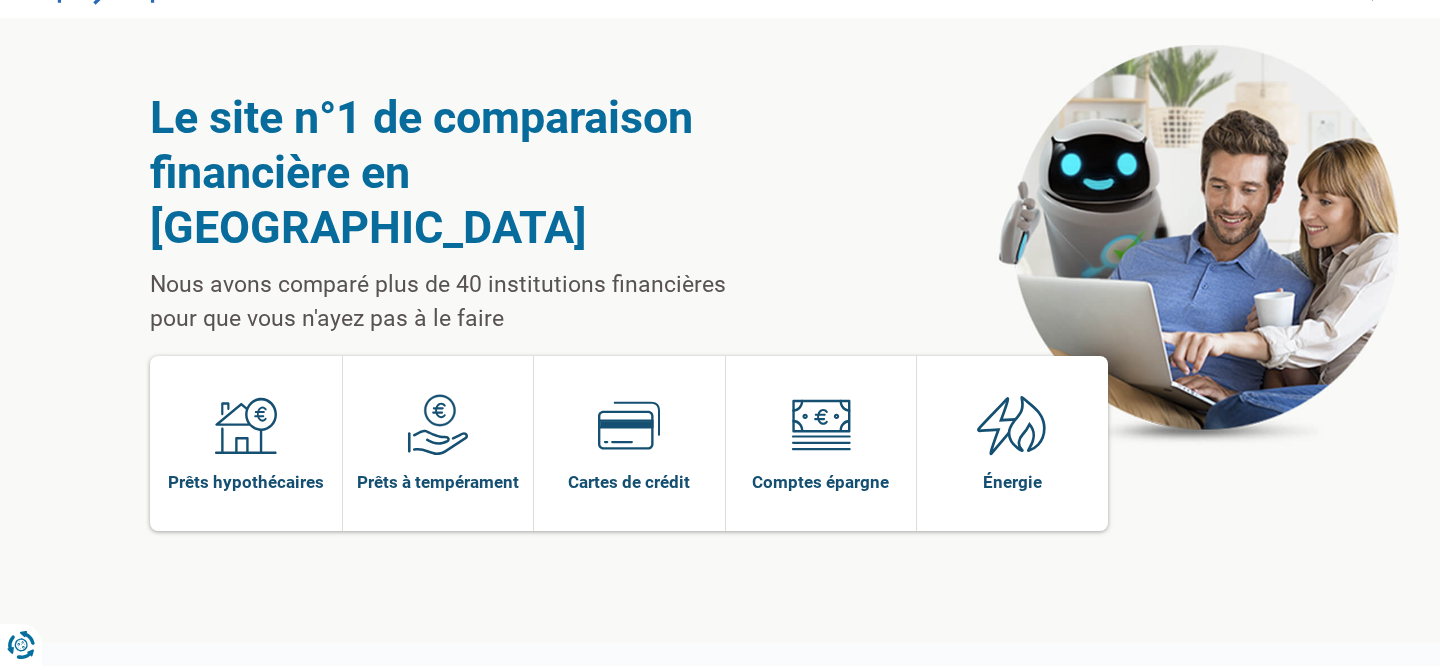 scroll, scrollTop: 41, scrollLeft: 0, axis: vertical 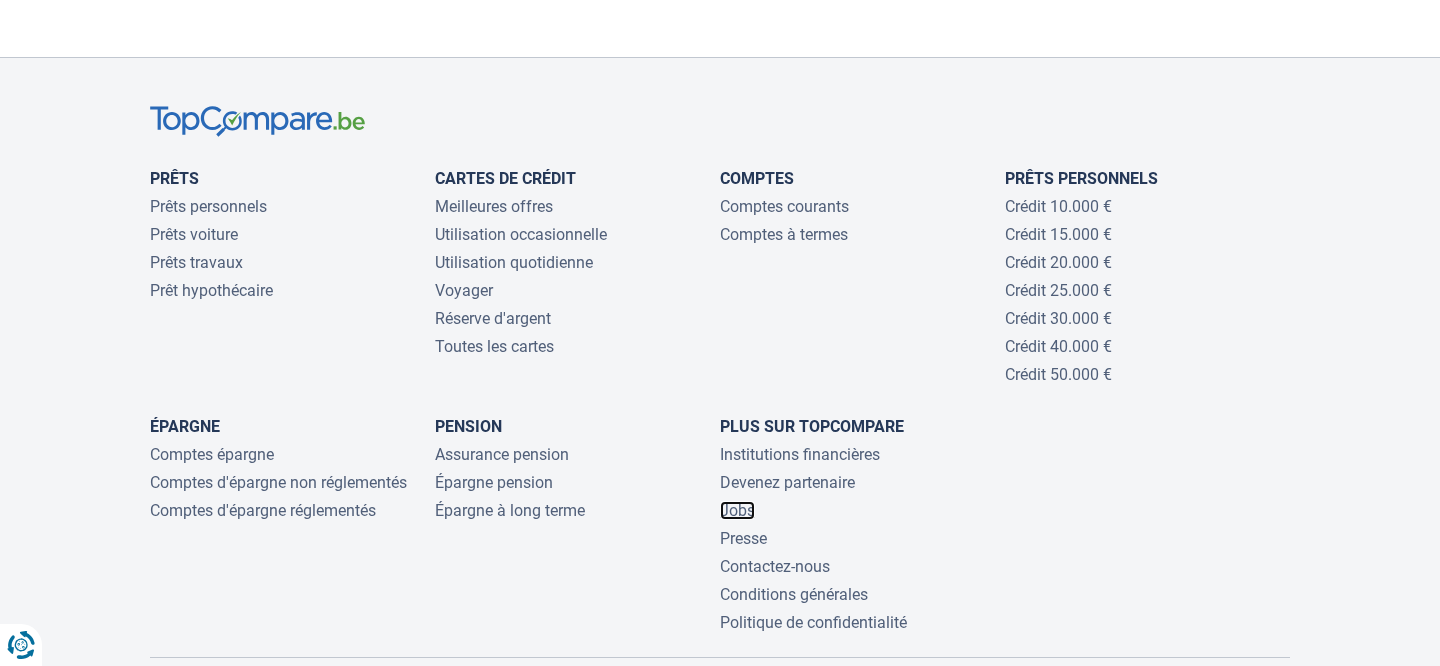 click on "Jobs" at bounding box center (737, 510) 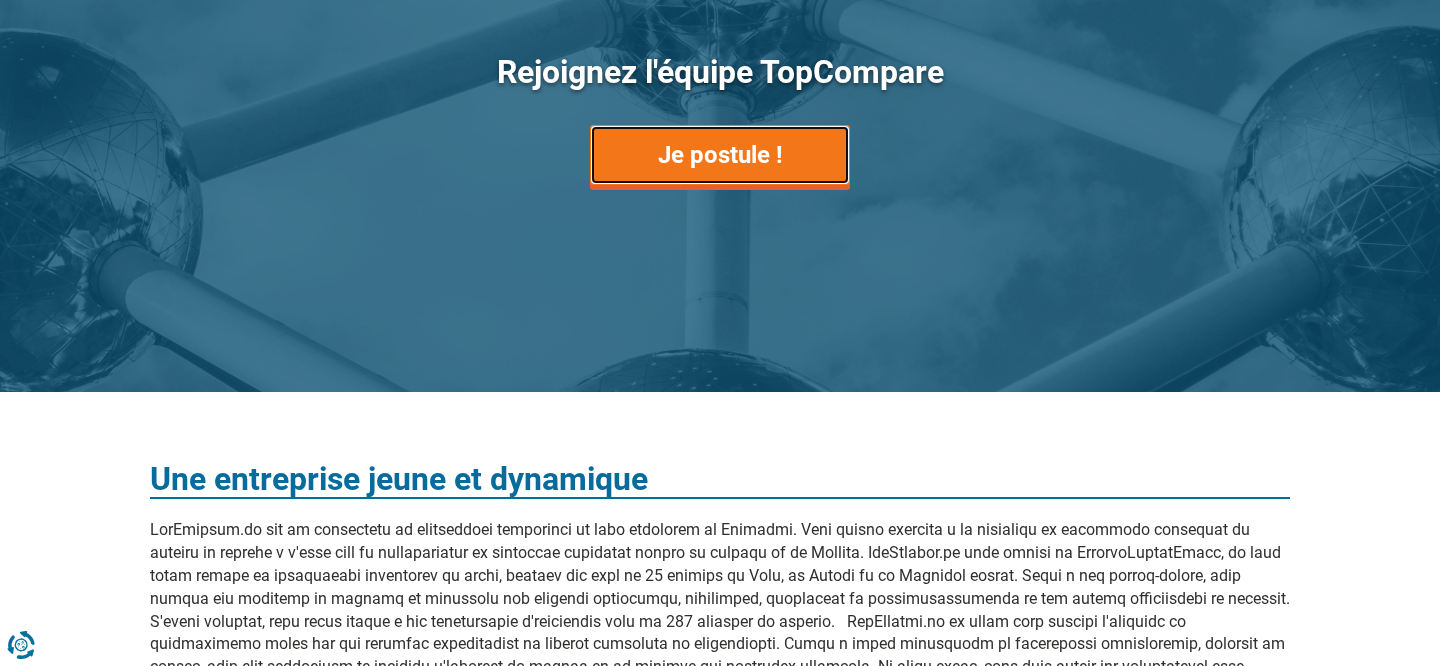 scroll, scrollTop: 147, scrollLeft: 0, axis: vertical 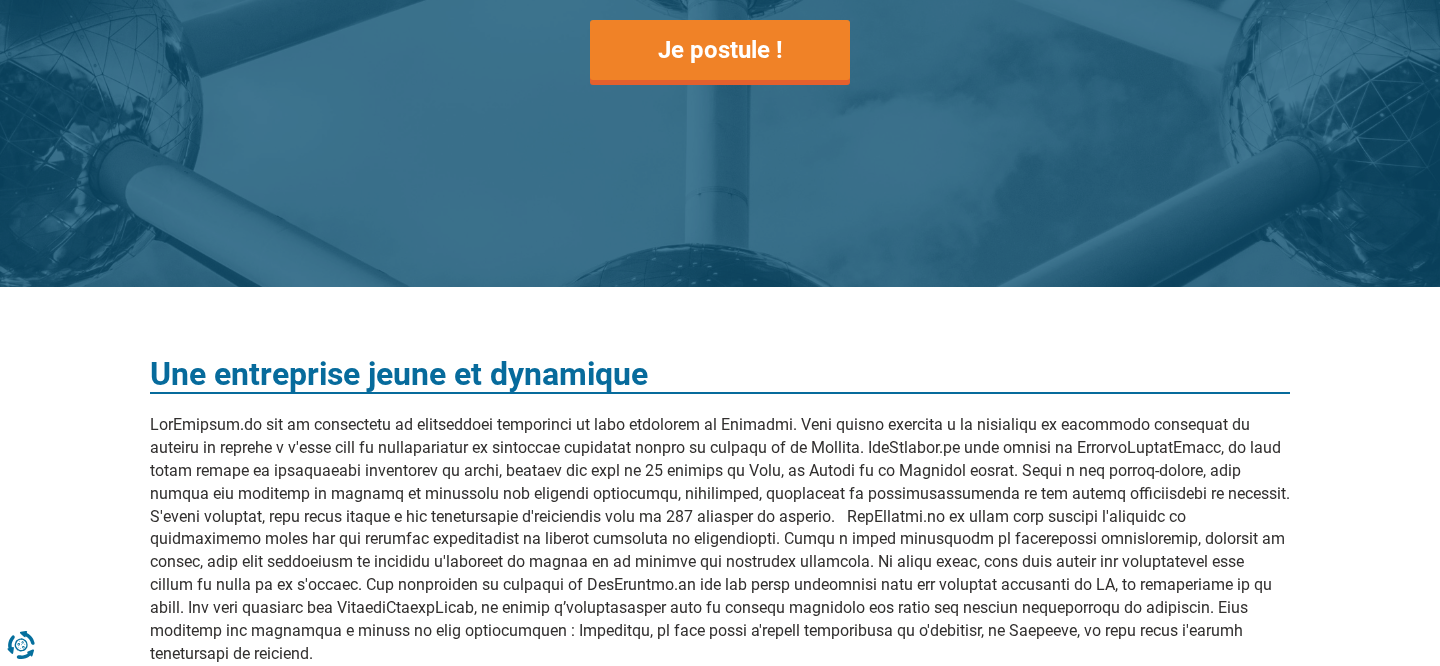 click on "Une entreprise jeune et dynamique Nos postes à pourvoir
Il n'y a pas de jobs à pourvoir pour le moment.
Une plateforme au service de l'utilisateur
Notre vision:  Devenir la première source d'information fiable sur les finances personnelles et les économies d'argent en Belgique, et ainsi, aider le plus d'utilisateurs possible à faire des économies sur leurs dépenses récurrentes.
Notre mission:  Augmenter le niveau de connaissances financières dans la région, offrir plus de choix à nos clients et être un partenaire à long terme des fournisseurs de services bancaires, d'assurances et de télécommunications en Belgique.
Nos valeurs:  Devenir un partenaire de confiance pour tous les Belges à la recherche de produits financiers. Nous croyons en la transparence, l'indépendance et la confiance, ce qui se reflète dans notre façon de travailler et dans ce que nous offrons aux consommateurs et à nos partenaires.
Notre engagement:
Nous contacter
Contact" at bounding box center (720, 921) 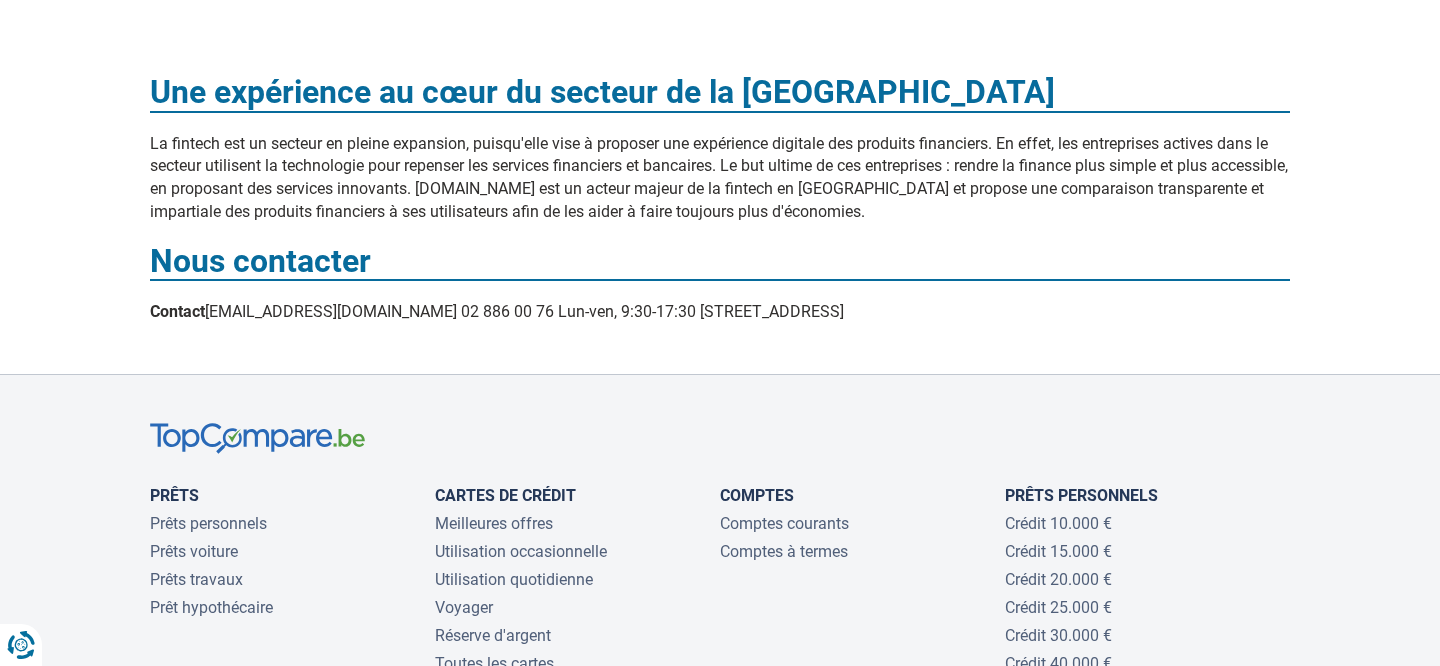 scroll, scrollTop: 1514, scrollLeft: 0, axis: vertical 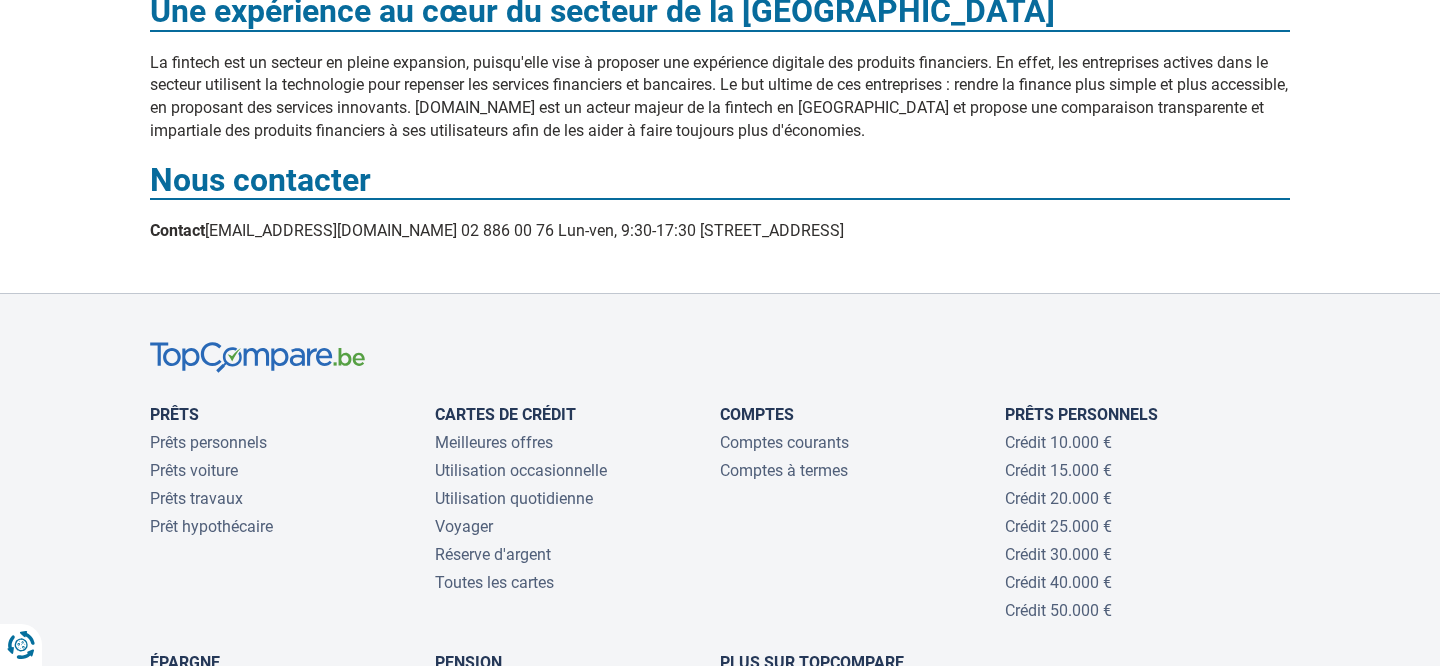 drag, startPoint x: 148, startPoint y: 367, endPoint x: 867, endPoint y: 235, distance: 731.0164 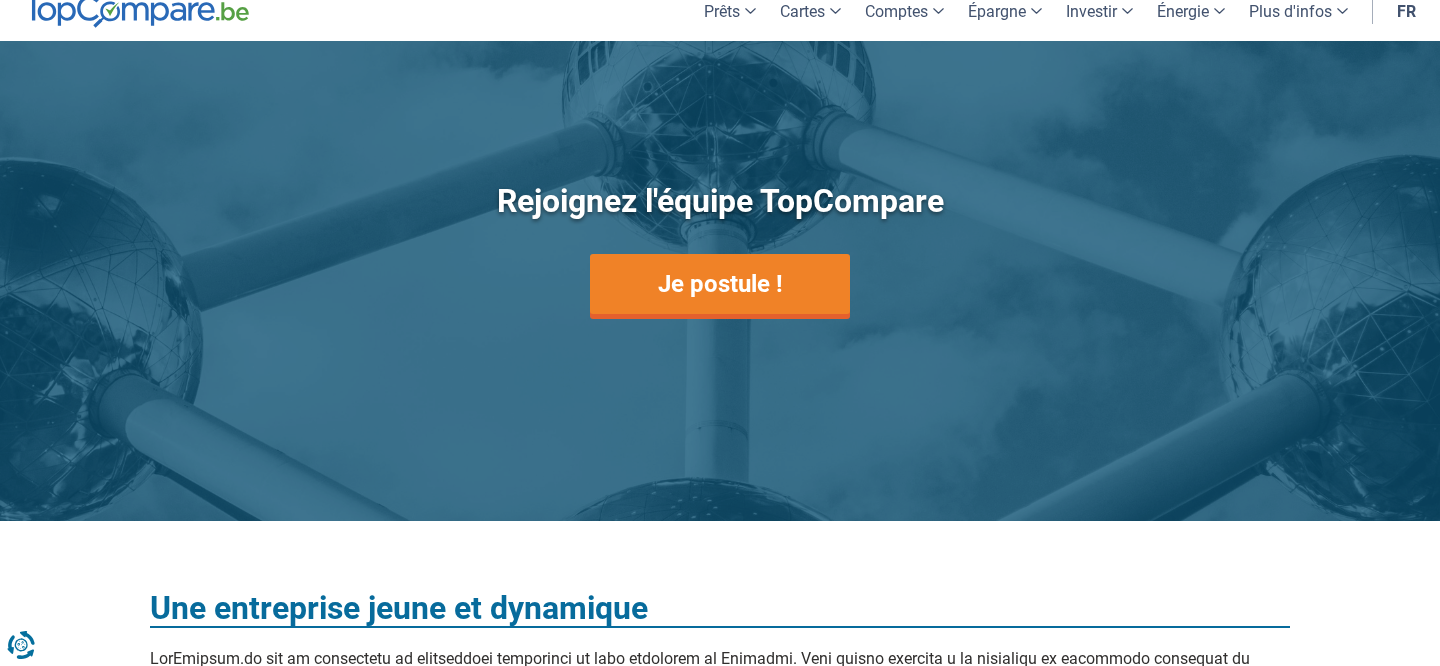 scroll, scrollTop: 0, scrollLeft: 0, axis: both 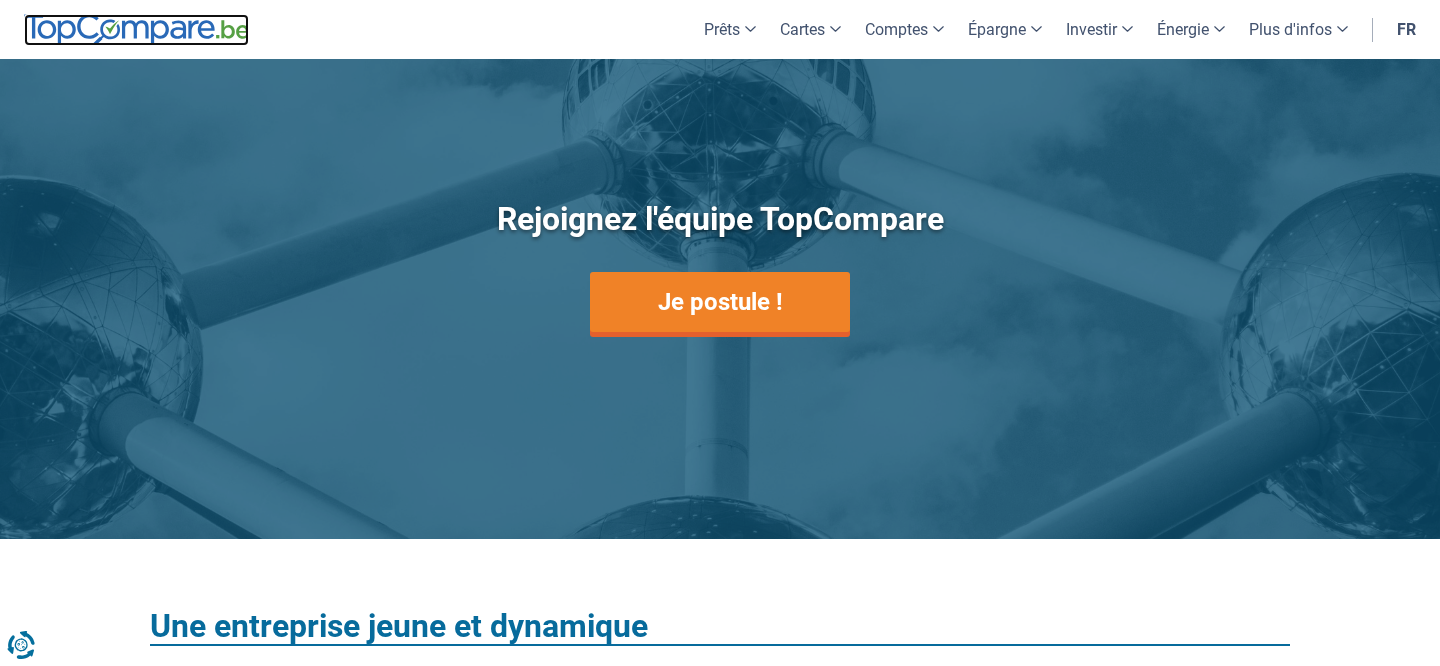 click at bounding box center (136, 30) 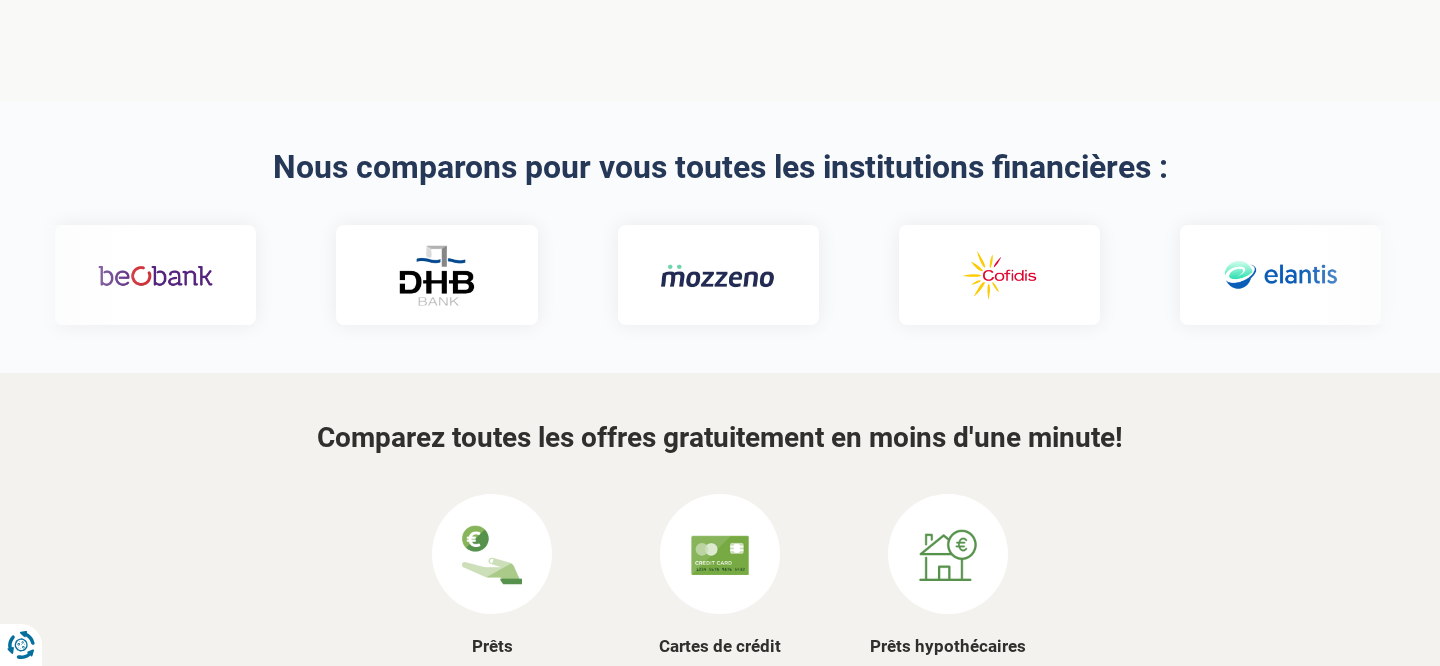 scroll, scrollTop: 533, scrollLeft: 0, axis: vertical 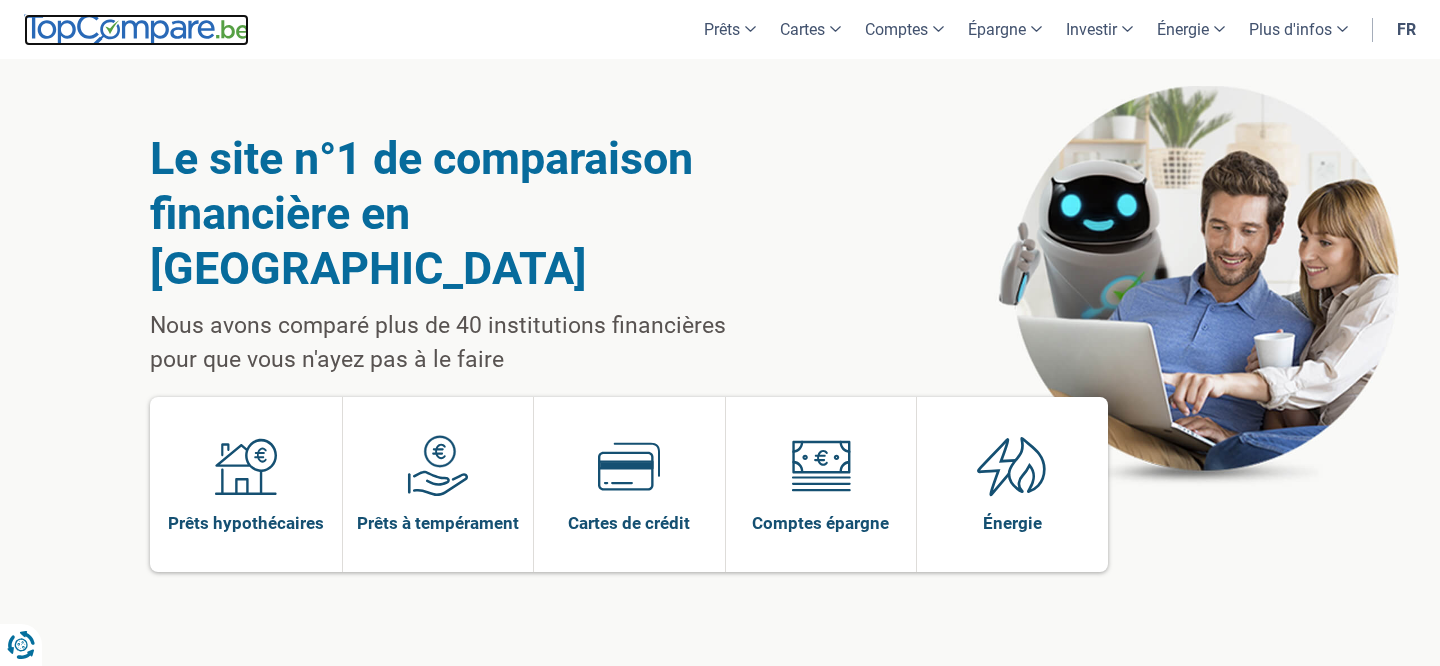 click at bounding box center (136, 30) 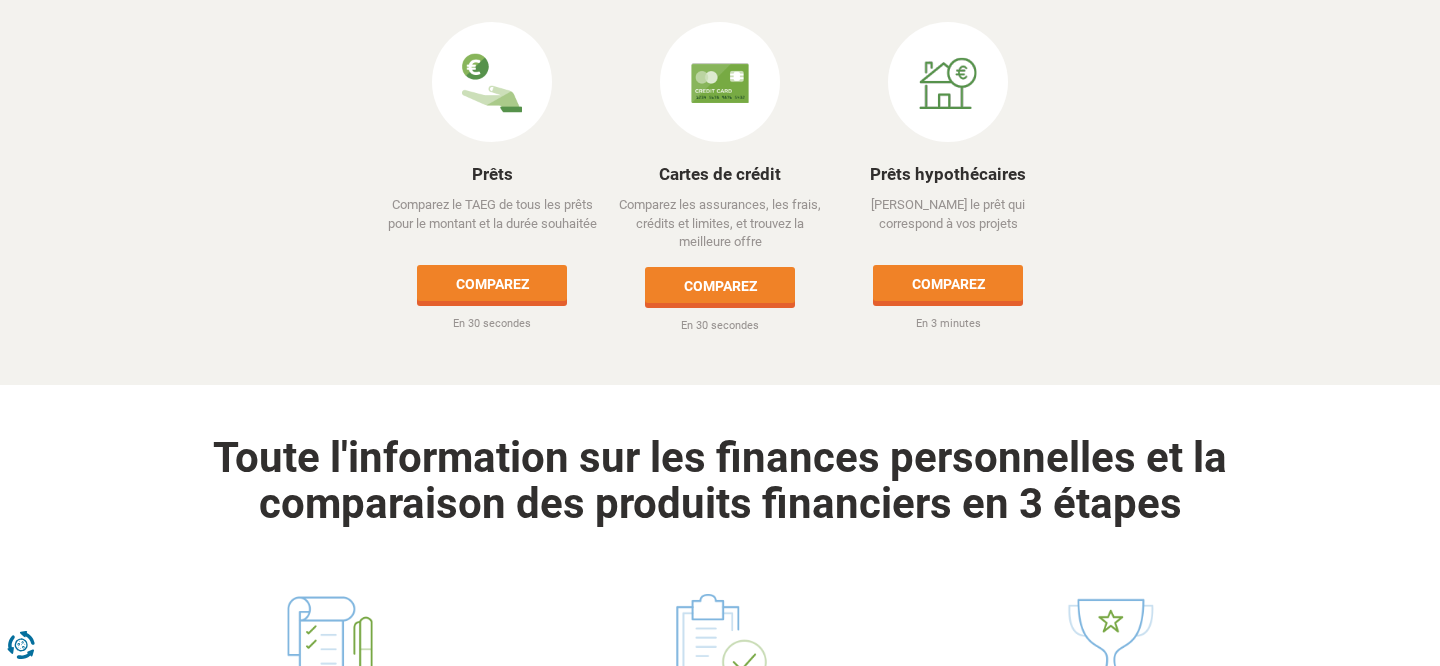 scroll, scrollTop: 0, scrollLeft: 0, axis: both 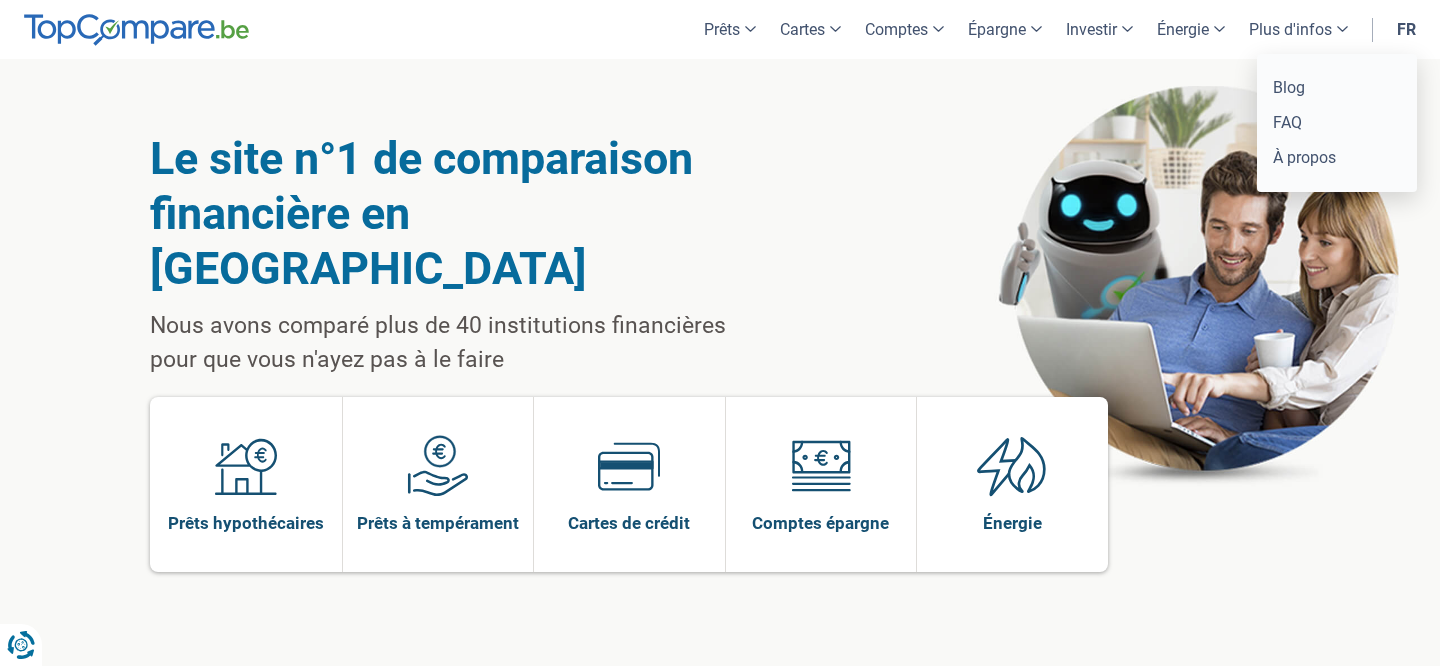 click on "Plus d'infos" at bounding box center [1298, 29] 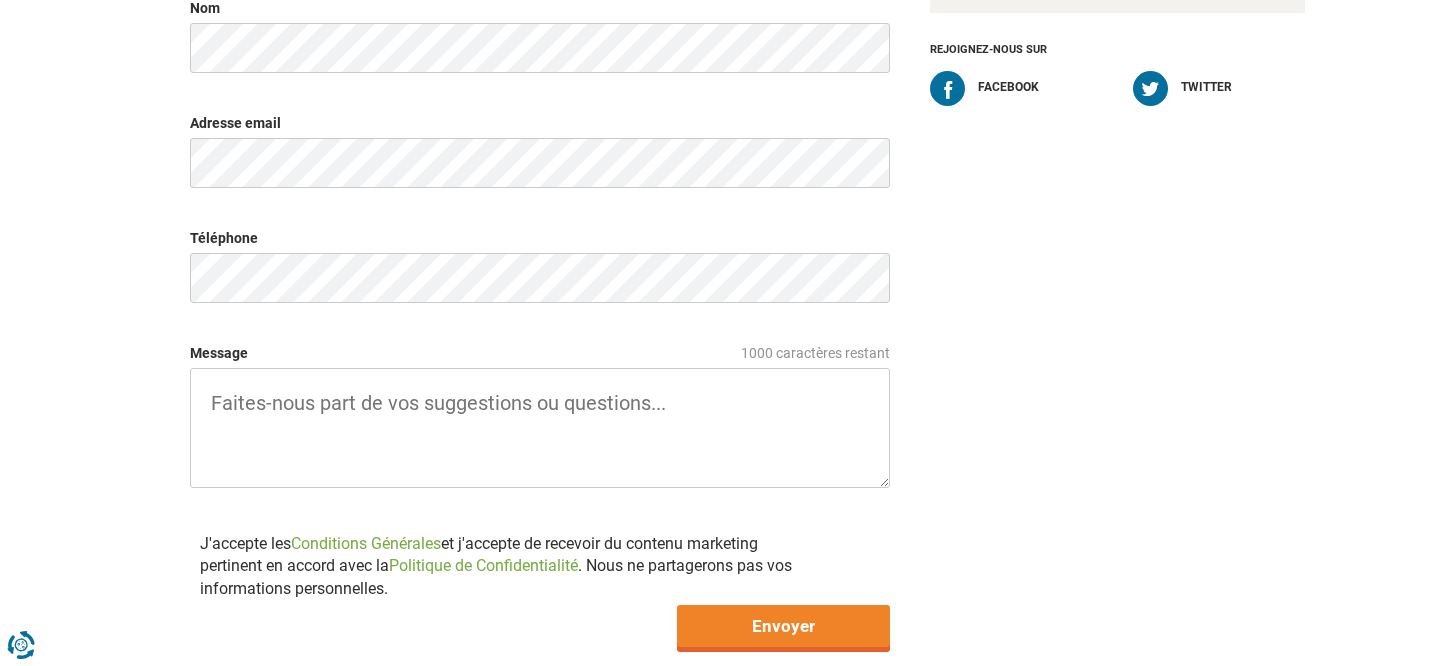 scroll, scrollTop: 541, scrollLeft: 0, axis: vertical 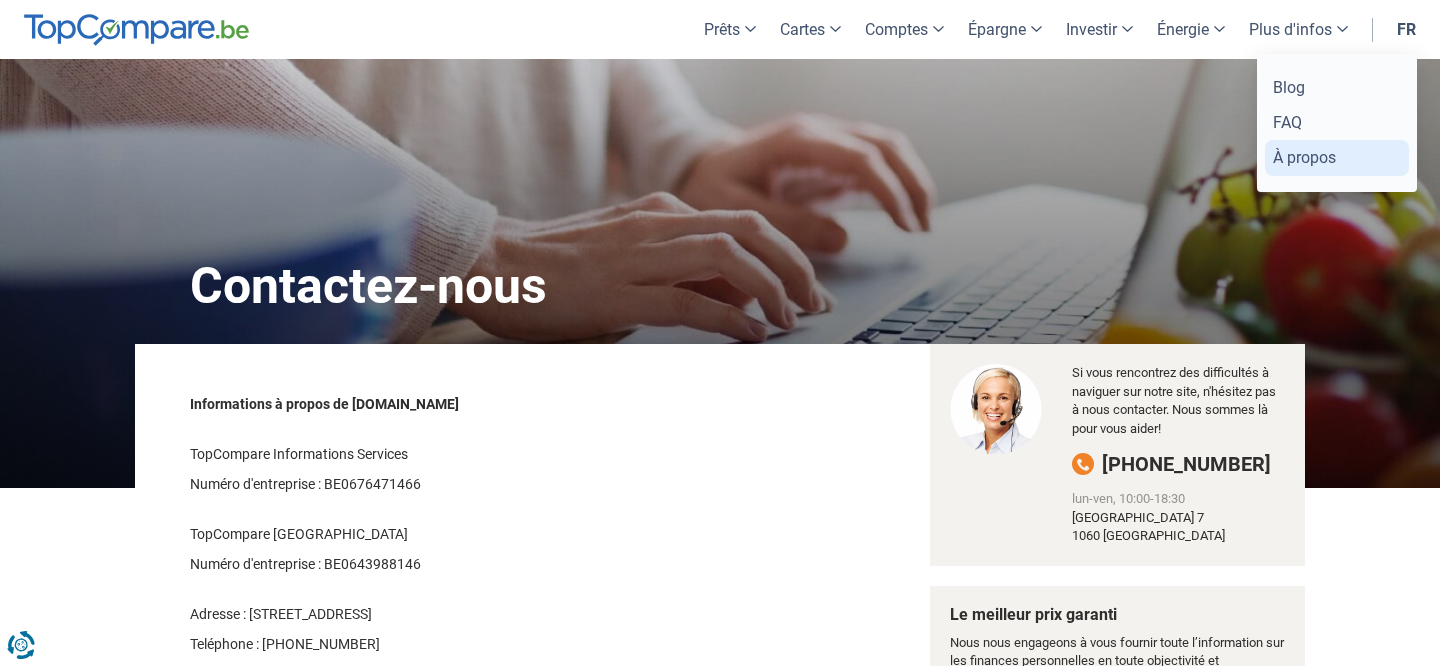 click on "À propos" at bounding box center [1337, 157] 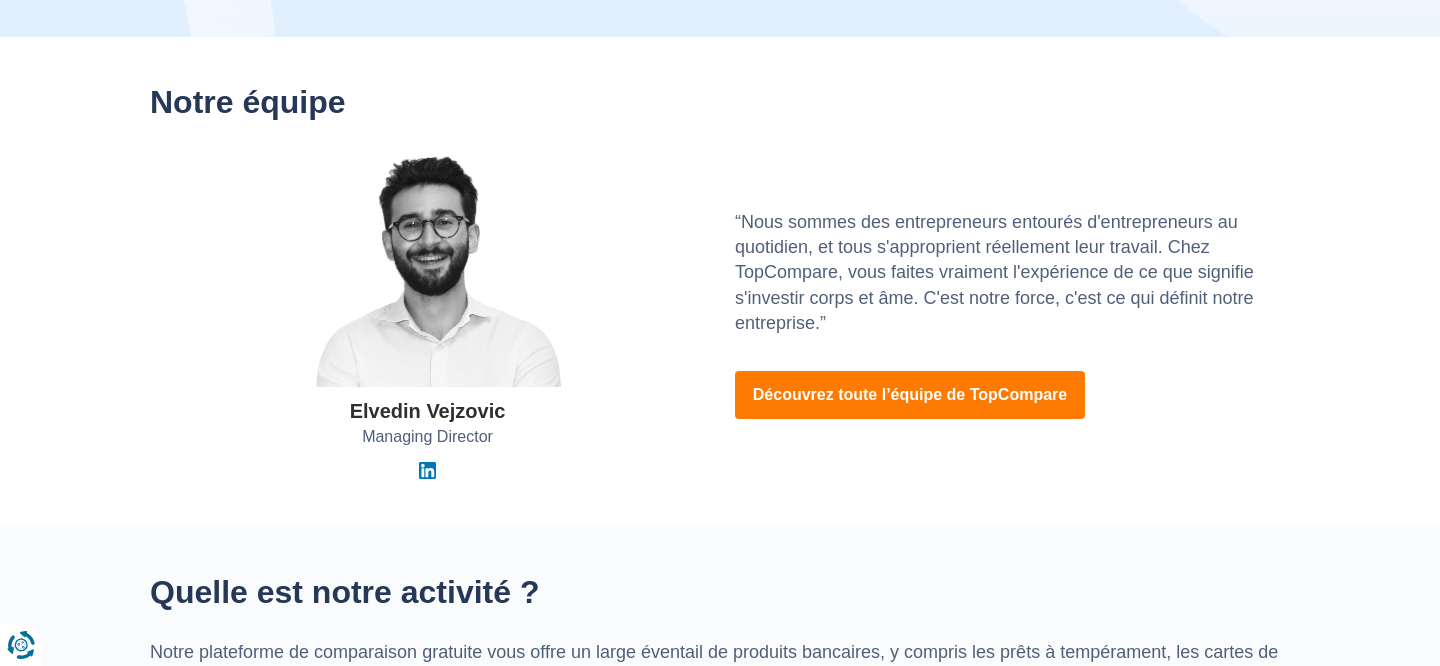 scroll, scrollTop: 272, scrollLeft: 0, axis: vertical 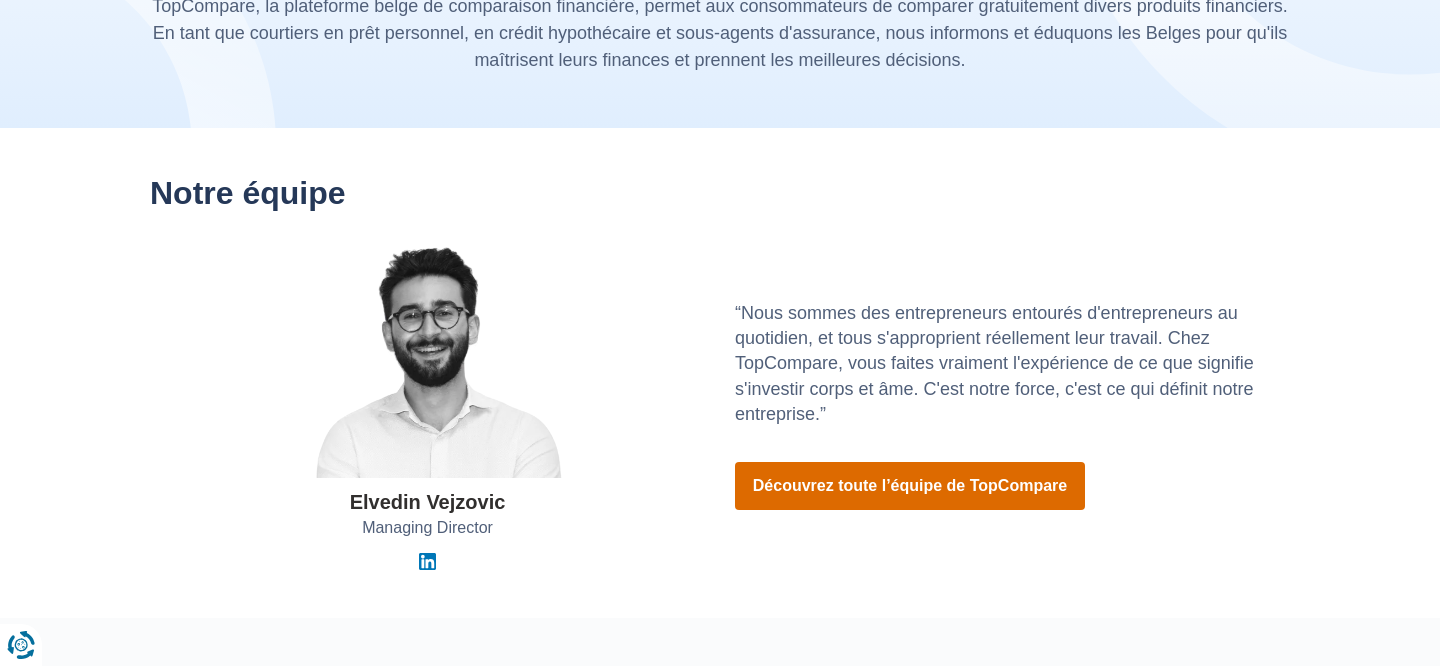 click on "Découvrez toute l’équipe de TopCompare" at bounding box center [910, 486] 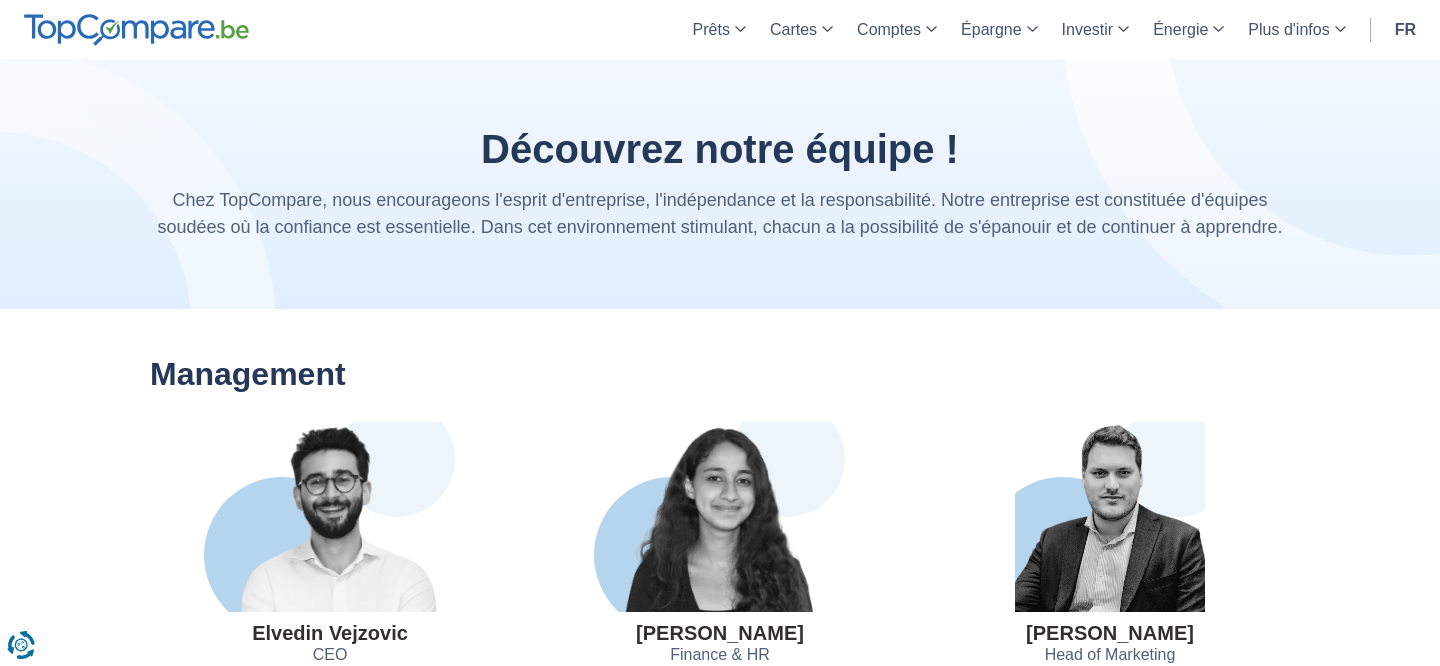 scroll, scrollTop: 410, scrollLeft: 0, axis: vertical 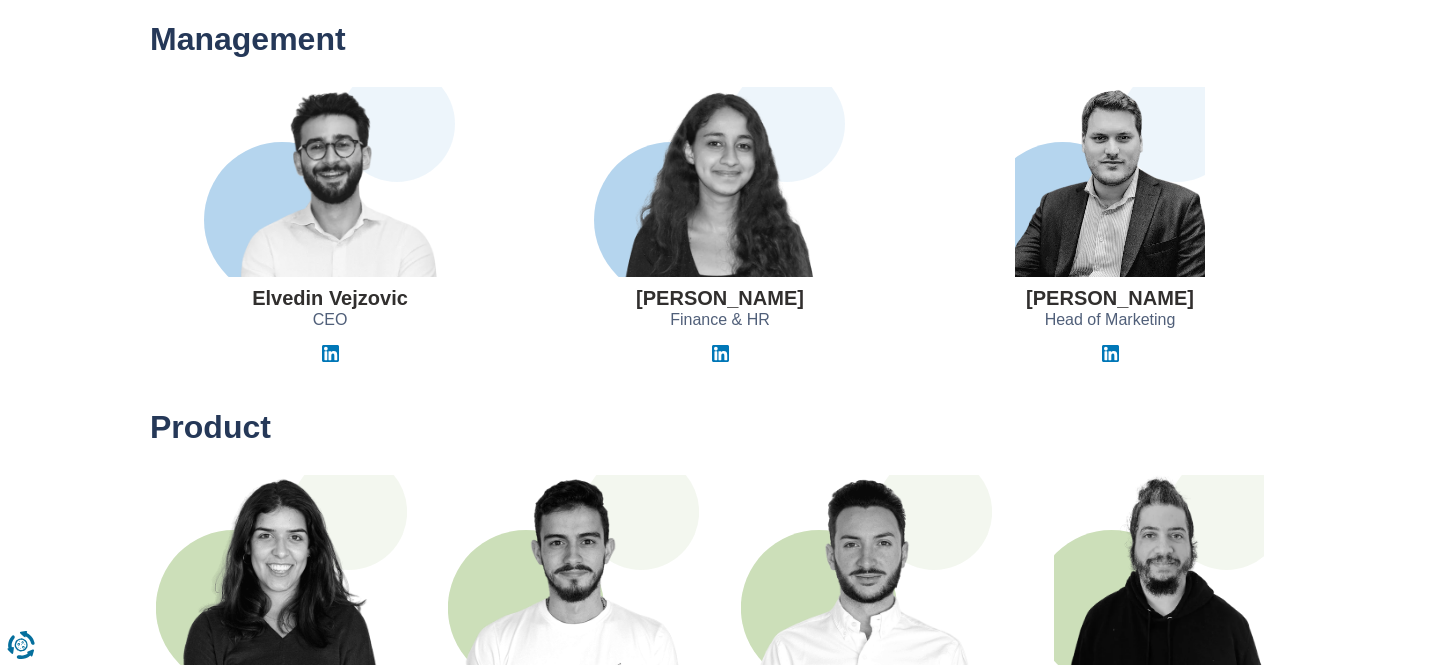 drag, startPoint x: 803, startPoint y: 301, endPoint x: 632, endPoint y: 301, distance: 171 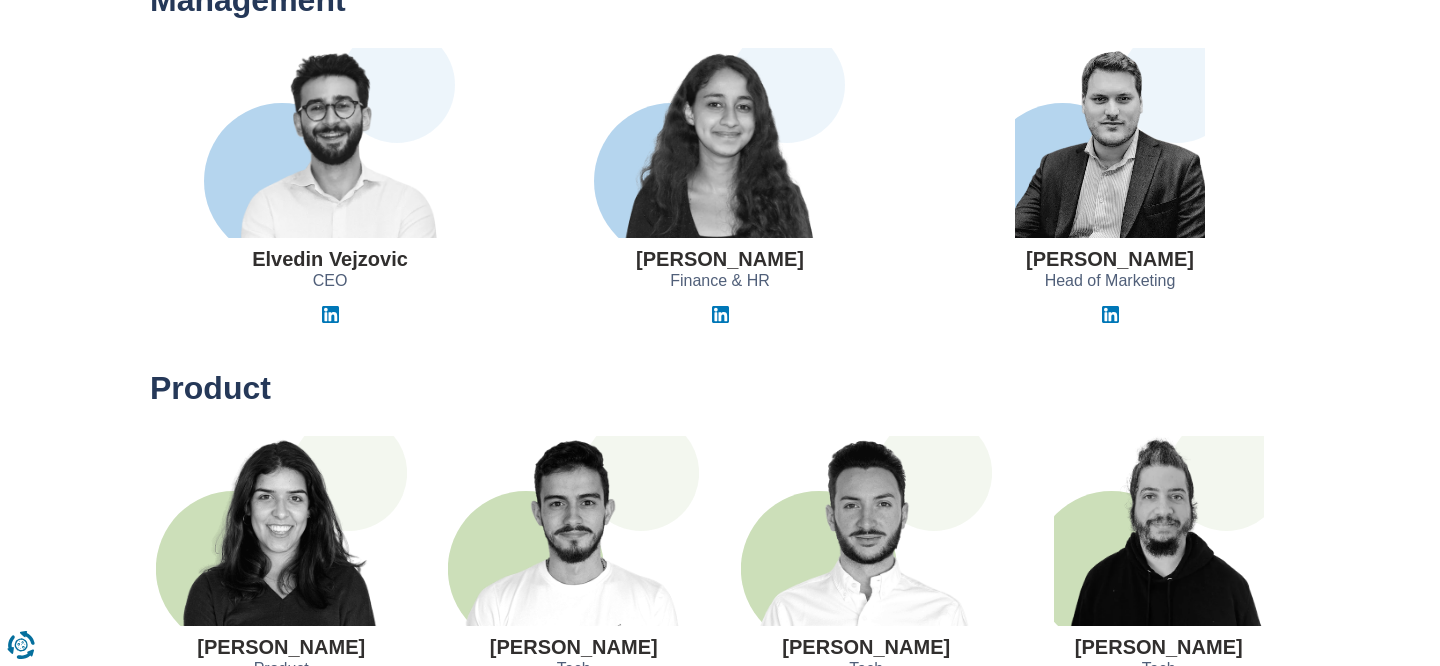 scroll, scrollTop: 382, scrollLeft: 0, axis: vertical 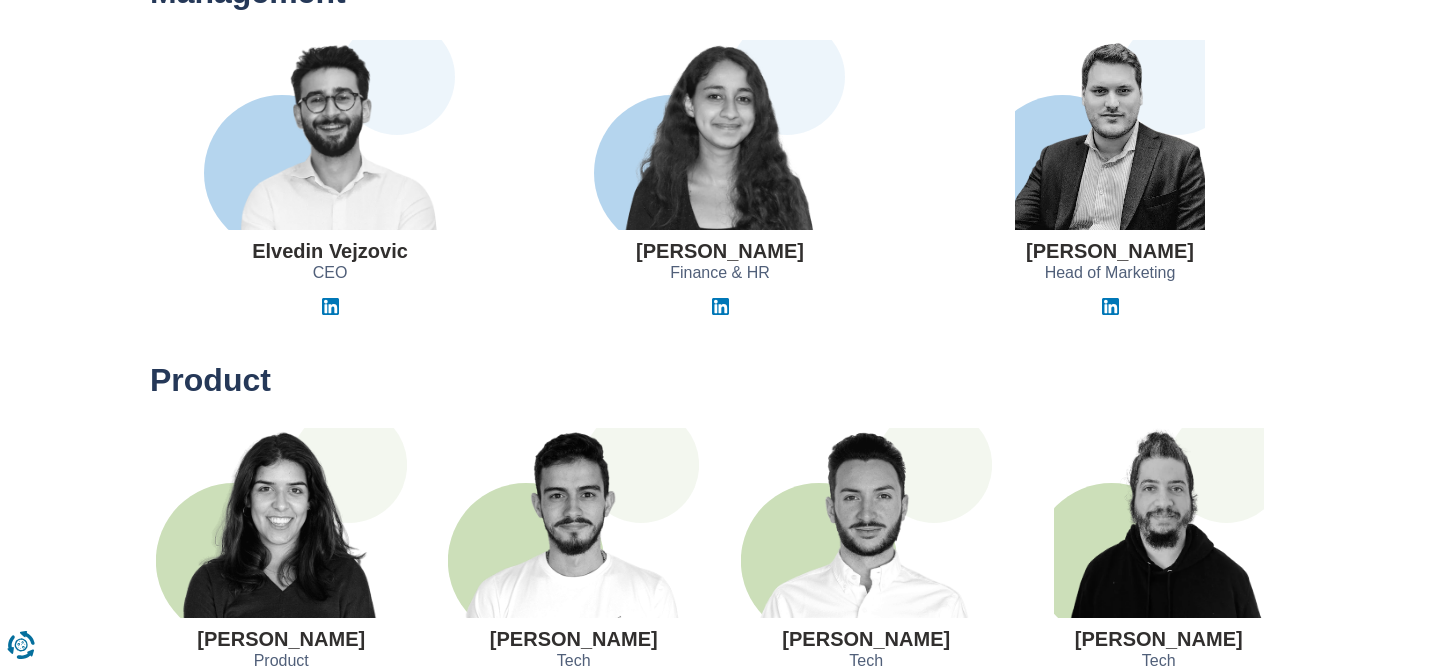 click on "Management
[PERSON_NAME]
CEO
[PERSON_NAME]
Finance & HR
[PERSON_NAME]
Head of Marketing" at bounding box center (720, 121) 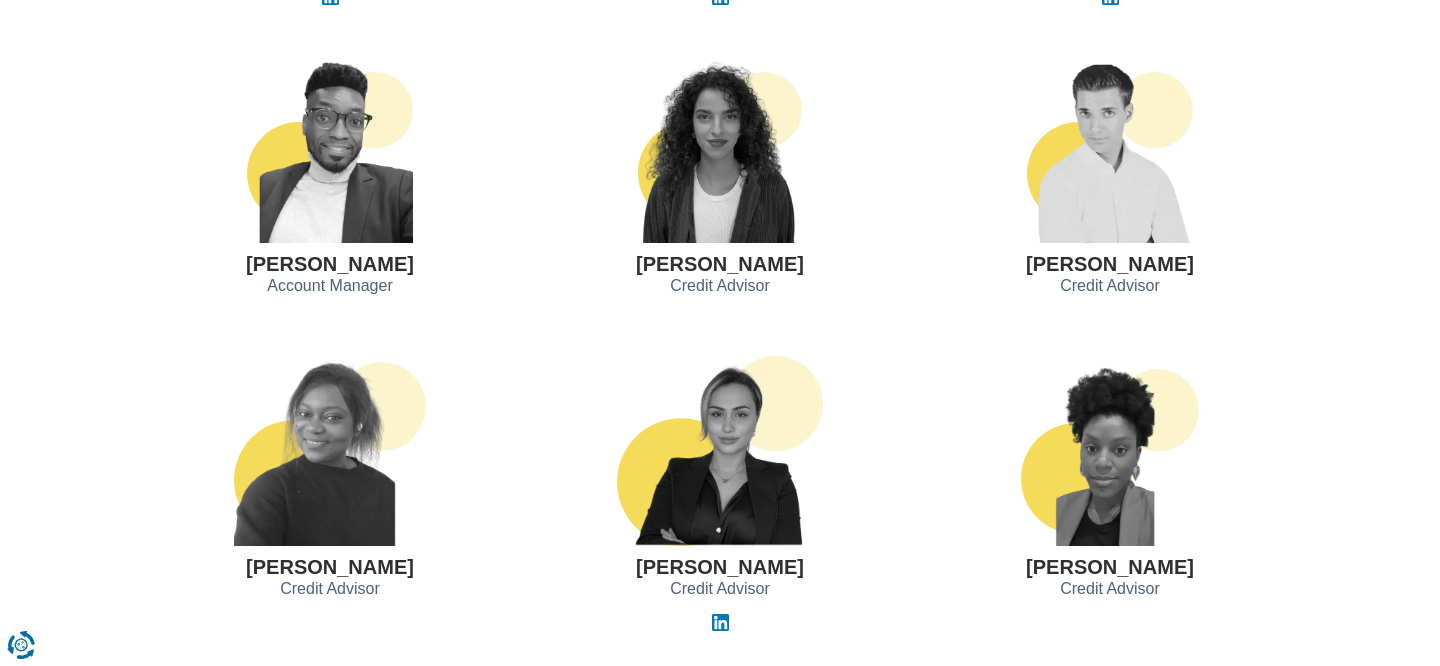 scroll, scrollTop: 1470, scrollLeft: 0, axis: vertical 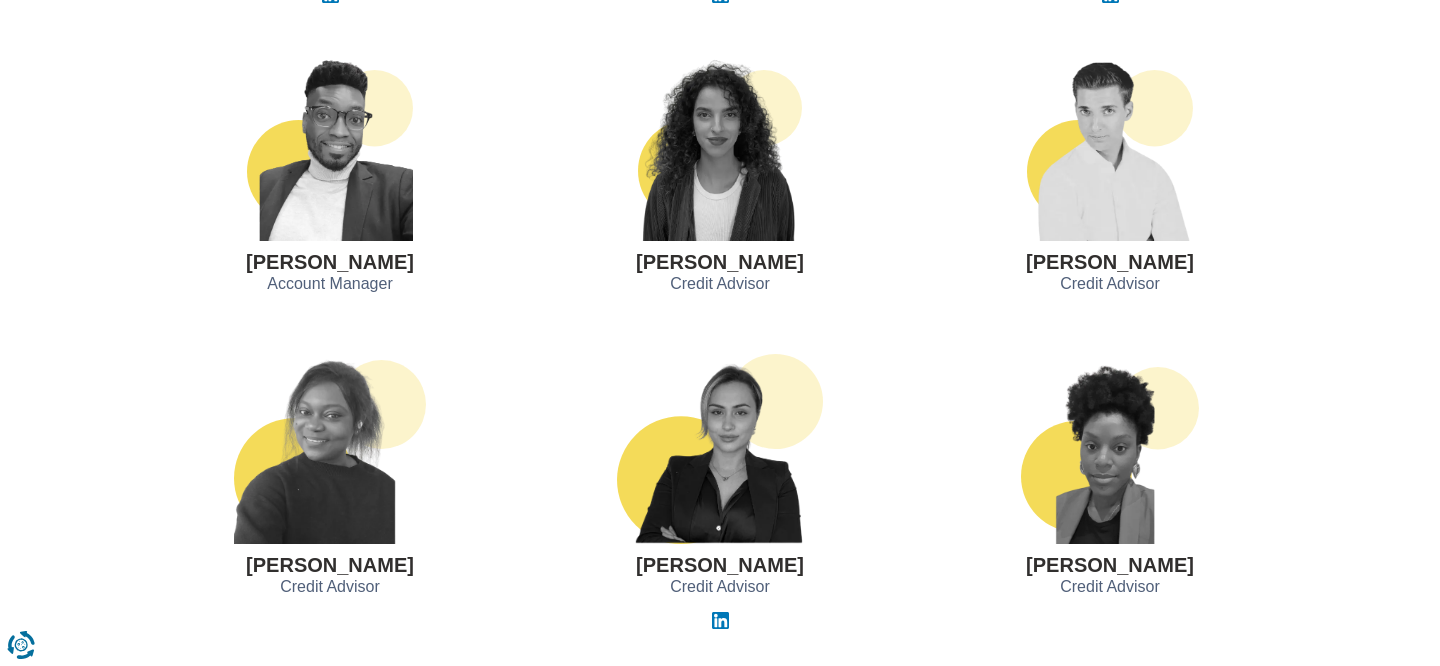 drag, startPoint x: 1230, startPoint y: 268, endPoint x: 1025, endPoint y: 268, distance: 205 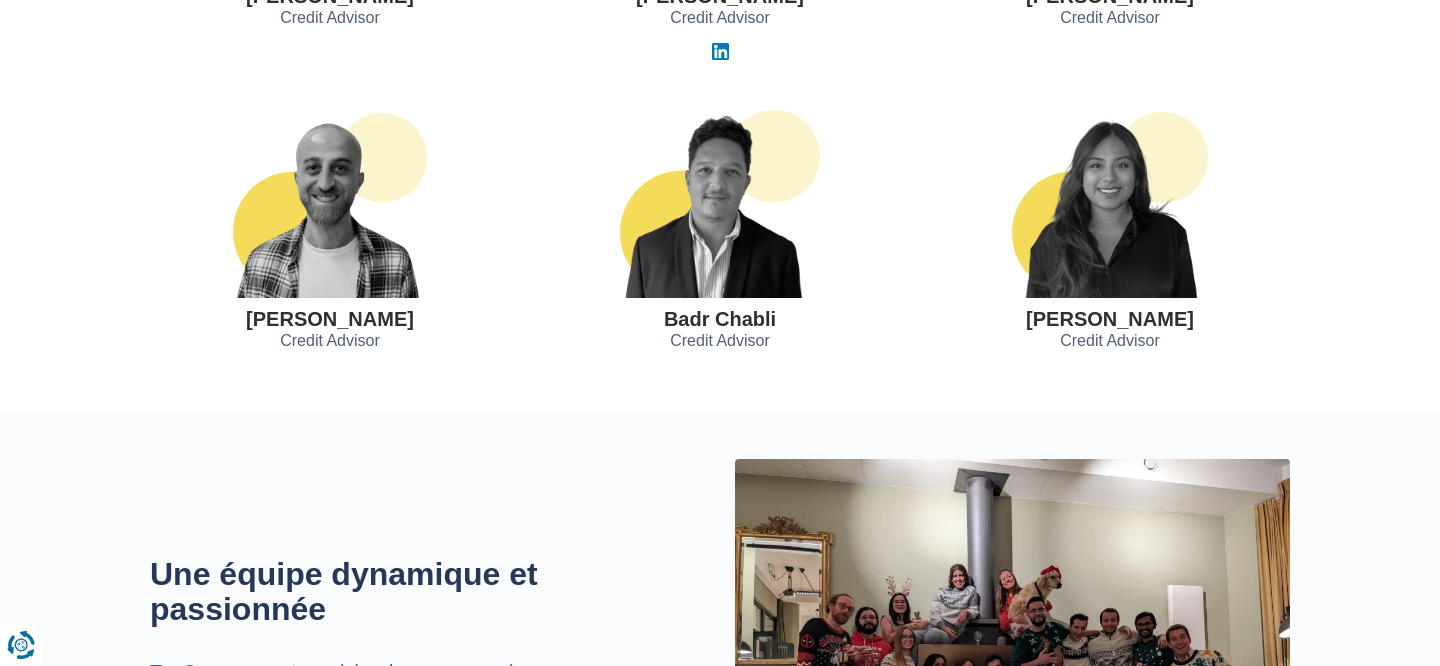 scroll, scrollTop: 2087, scrollLeft: 0, axis: vertical 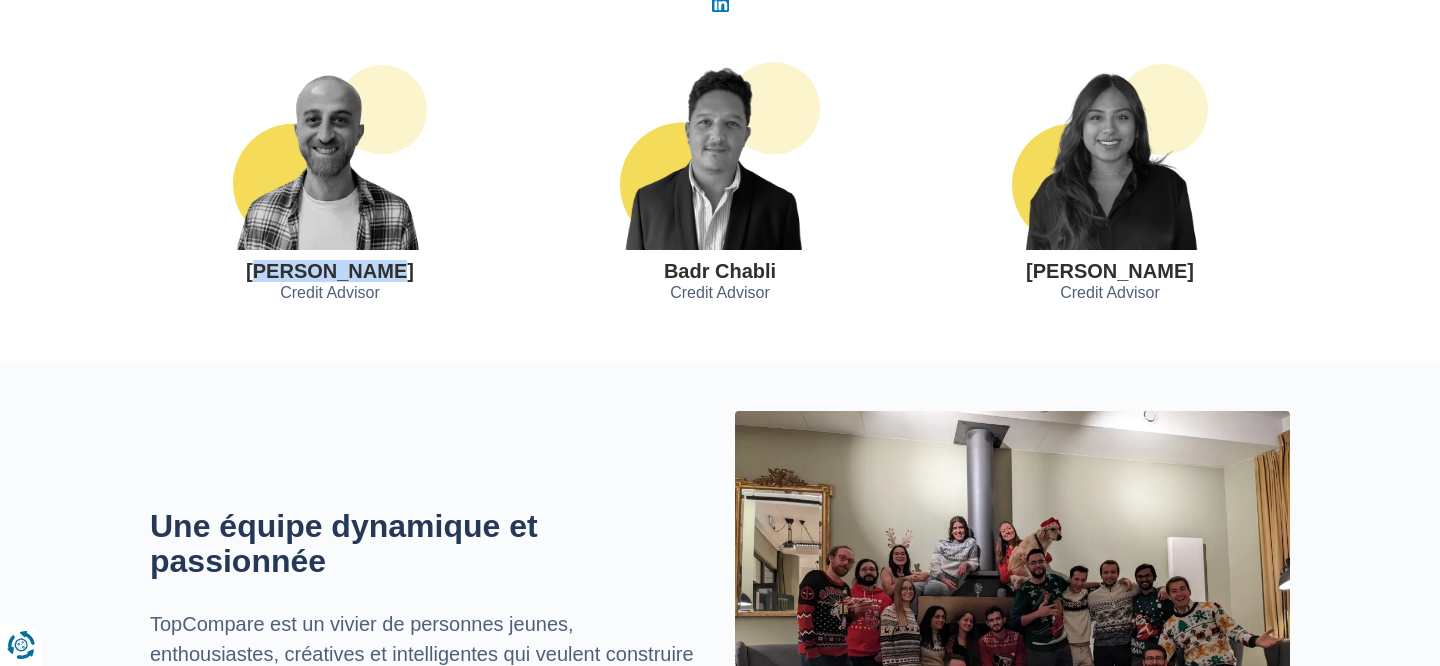 drag, startPoint x: 403, startPoint y: 271, endPoint x: 252, endPoint y: 271, distance: 151 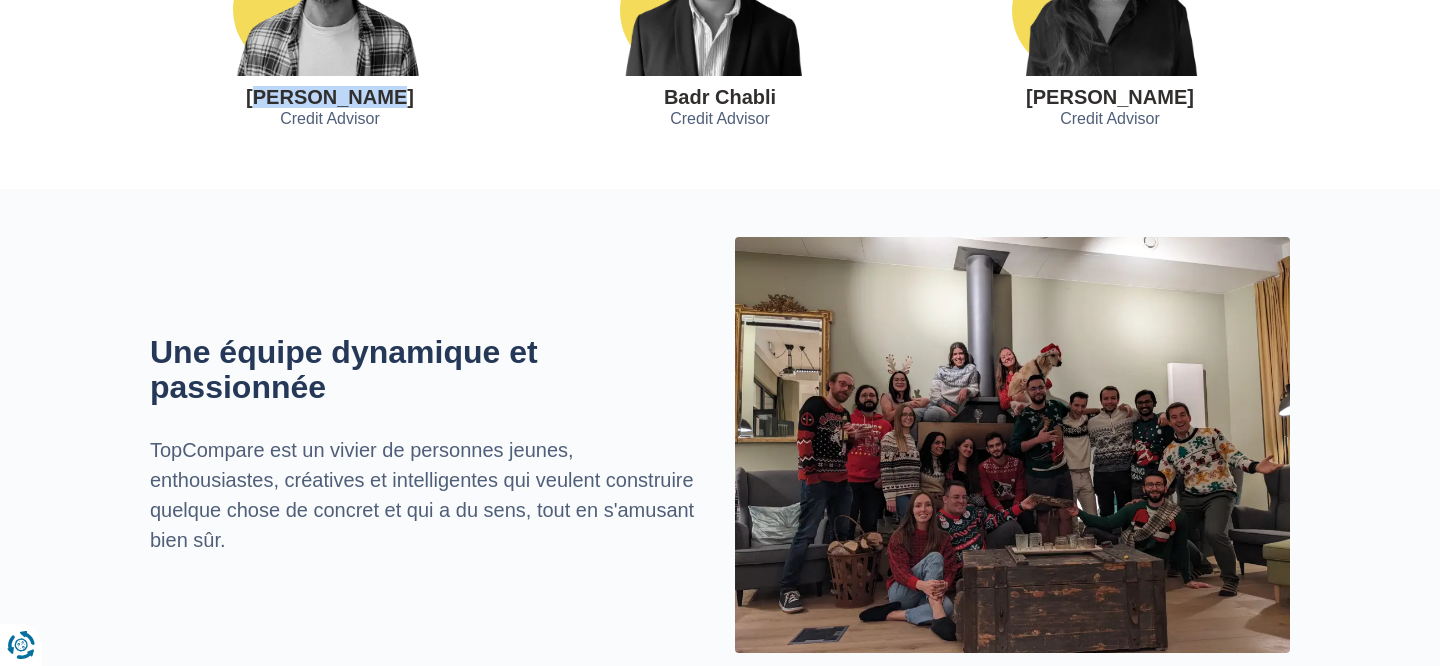 scroll, scrollTop: 2531, scrollLeft: 0, axis: vertical 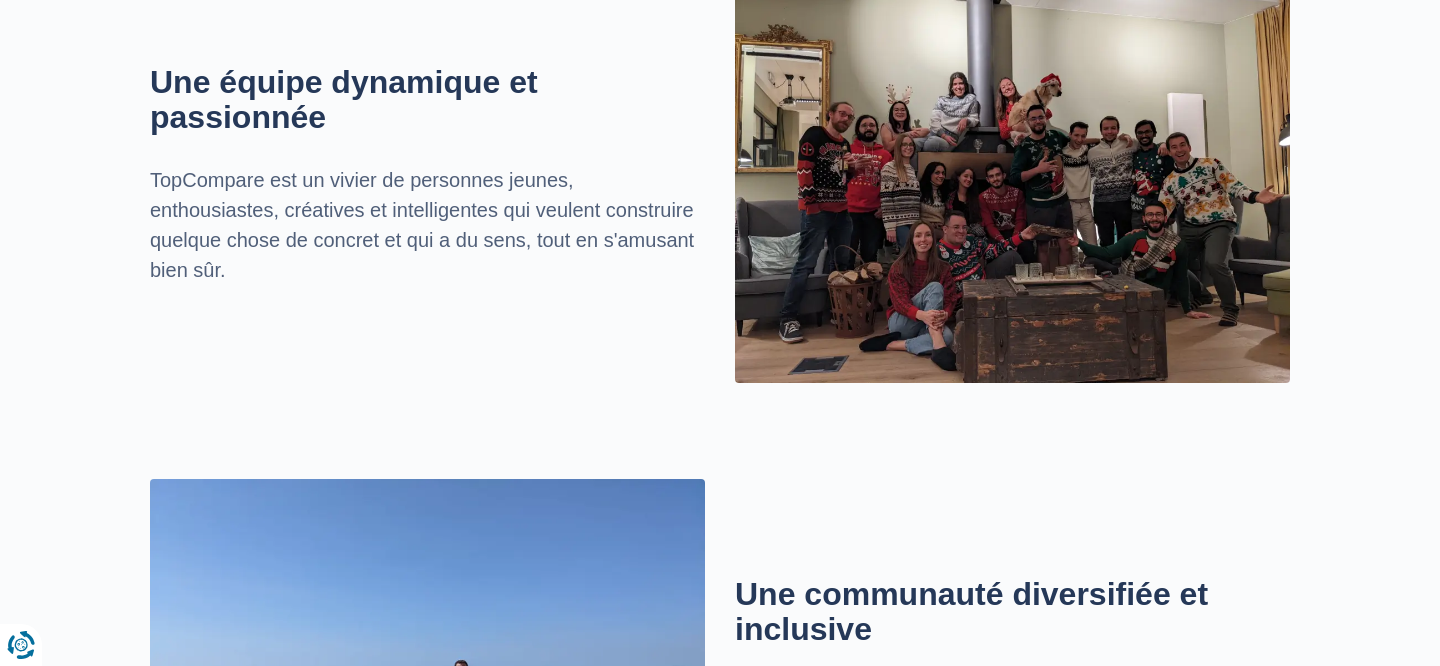 click at bounding box center (1012, 175) 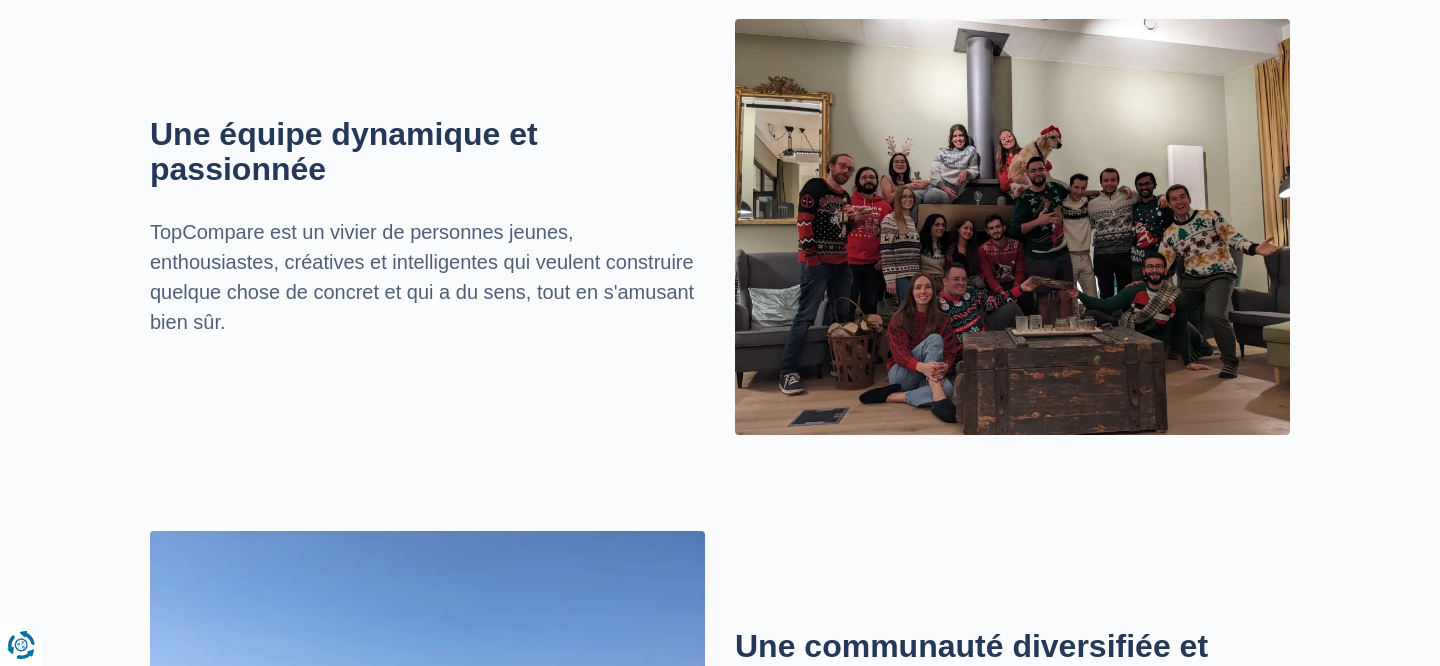 scroll, scrollTop: 2477, scrollLeft: 0, axis: vertical 